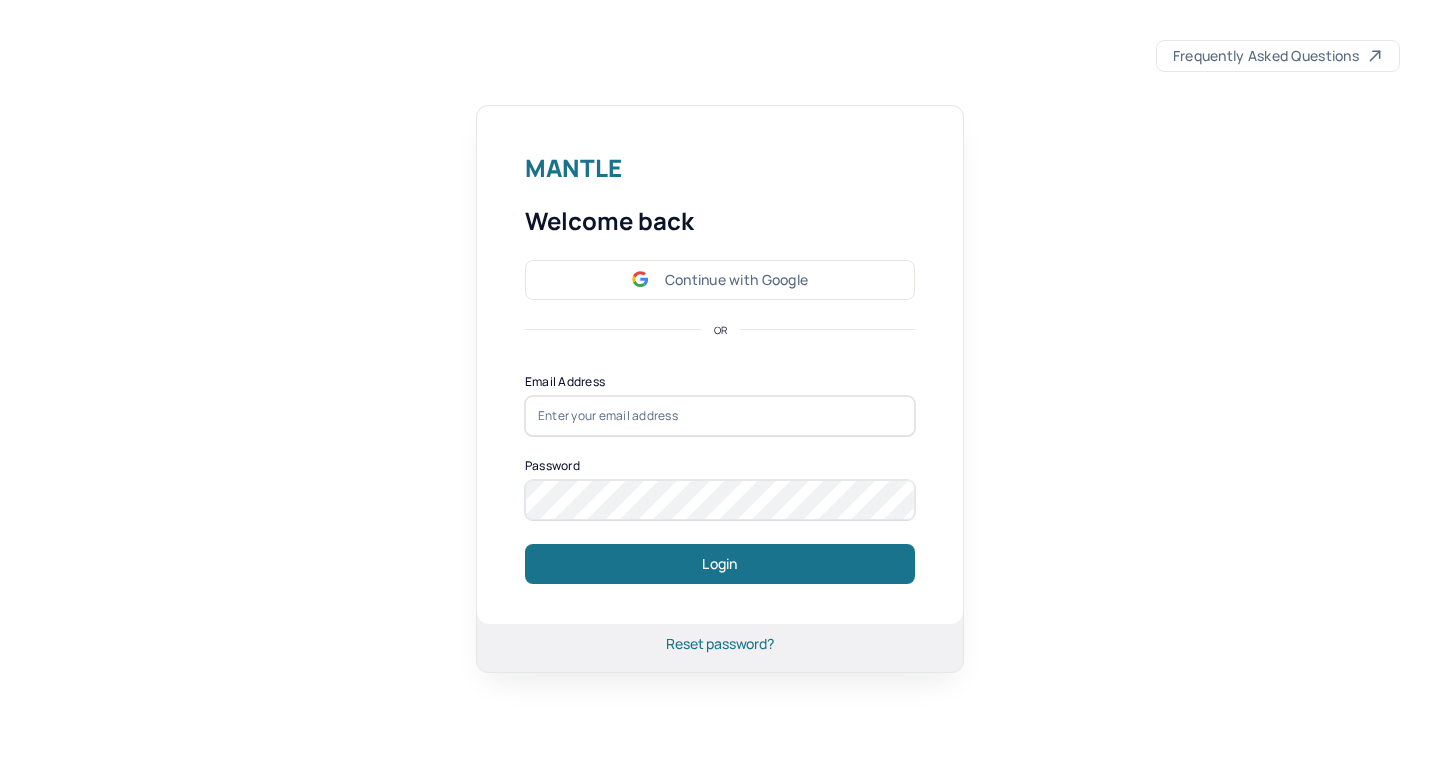 scroll, scrollTop: 0, scrollLeft: 0, axis: both 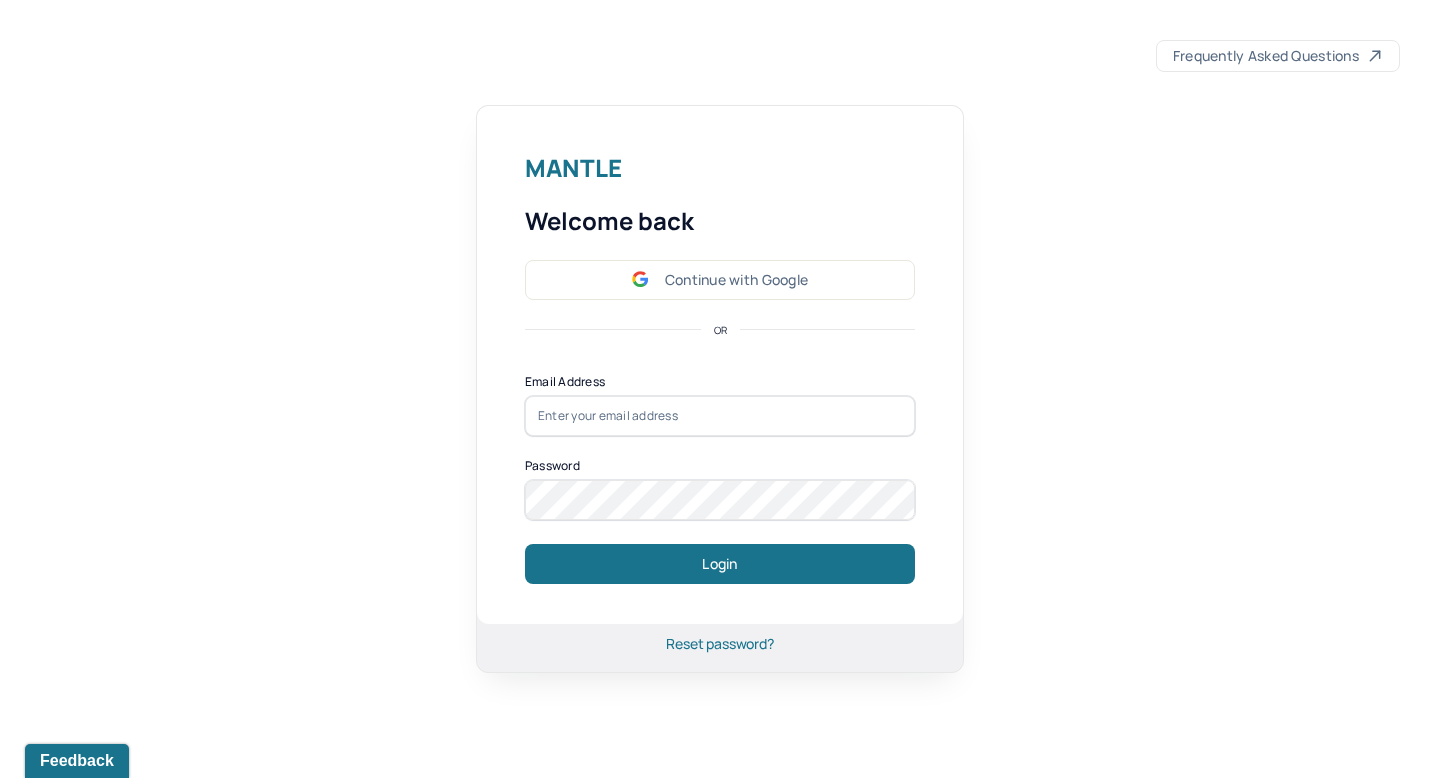 click at bounding box center (720, 416) 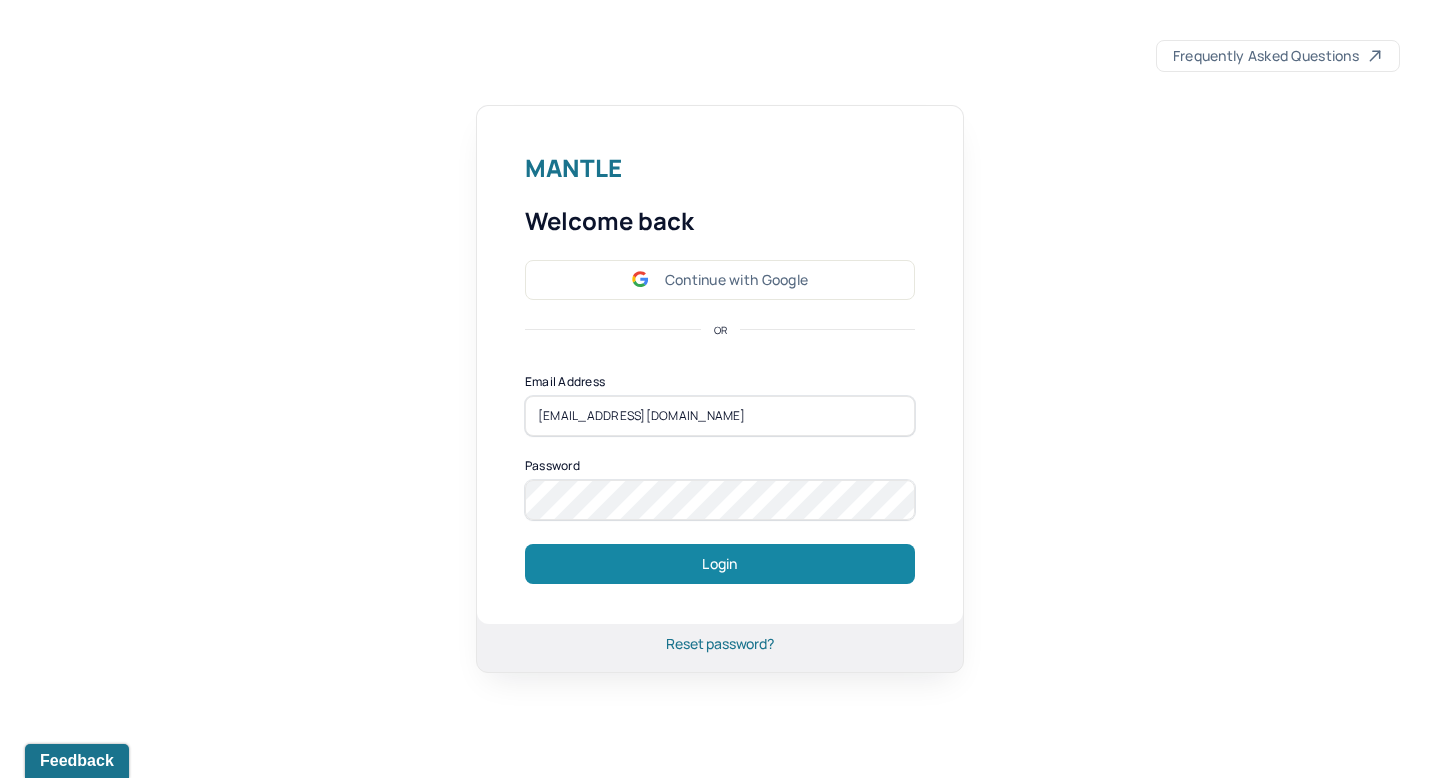 click on "Login" at bounding box center [720, 564] 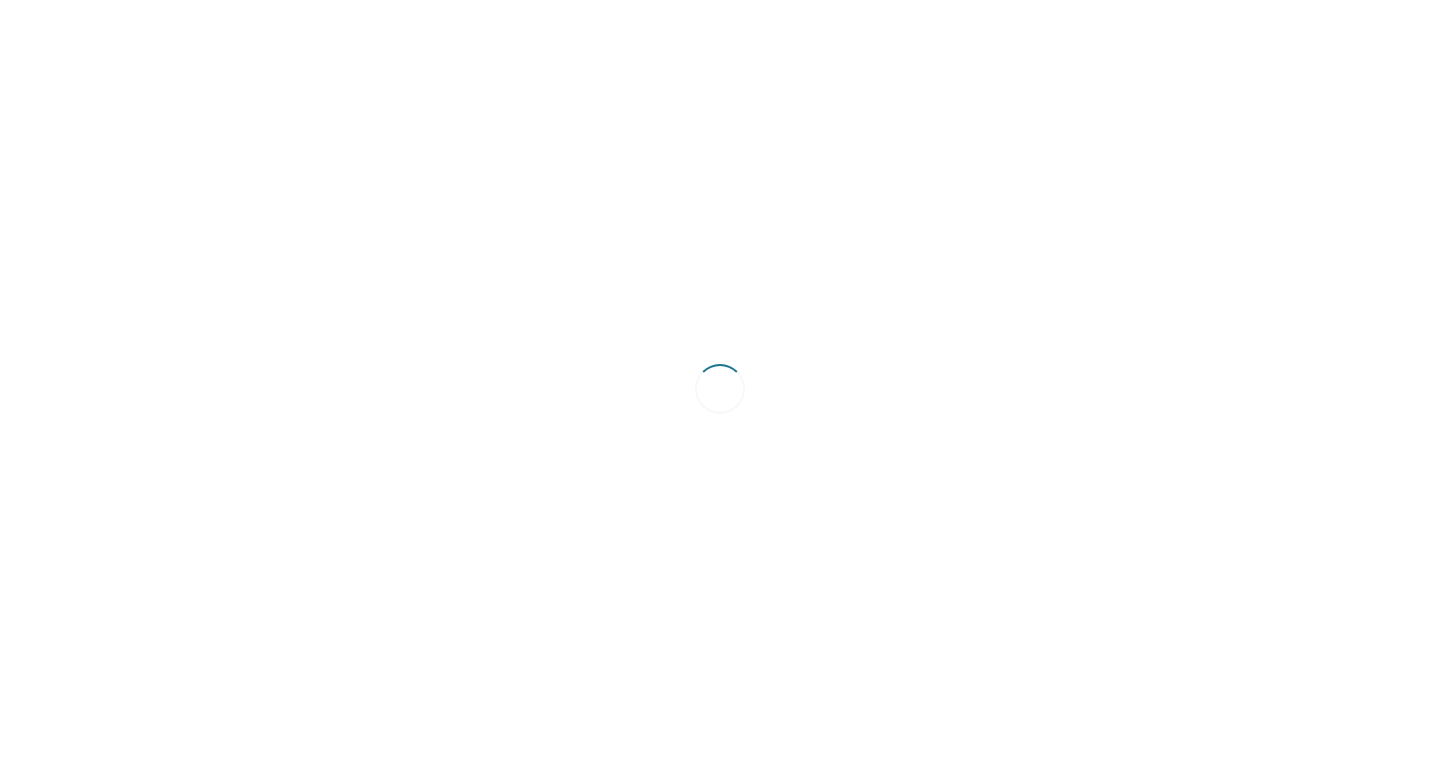 scroll, scrollTop: 0, scrollLeft: 0, axis: both 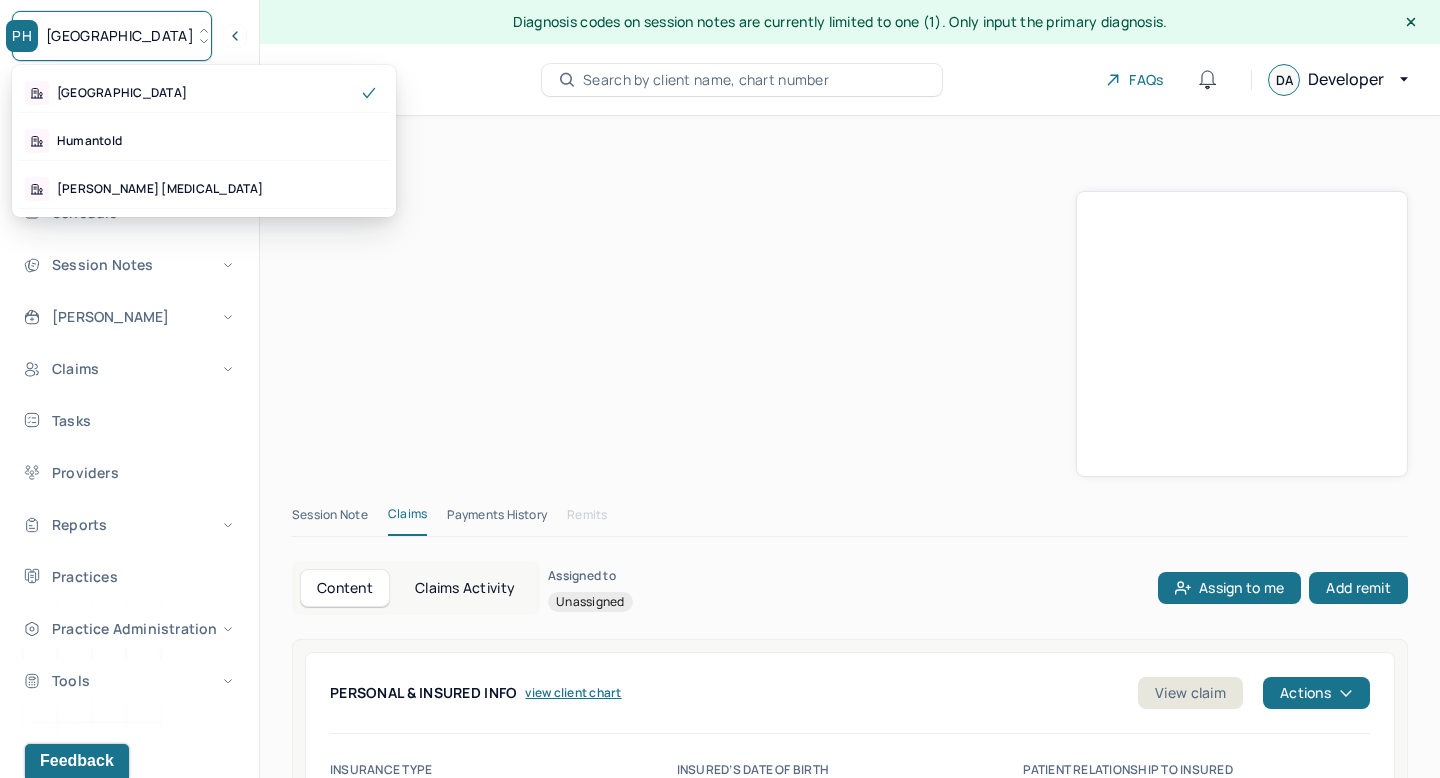 click 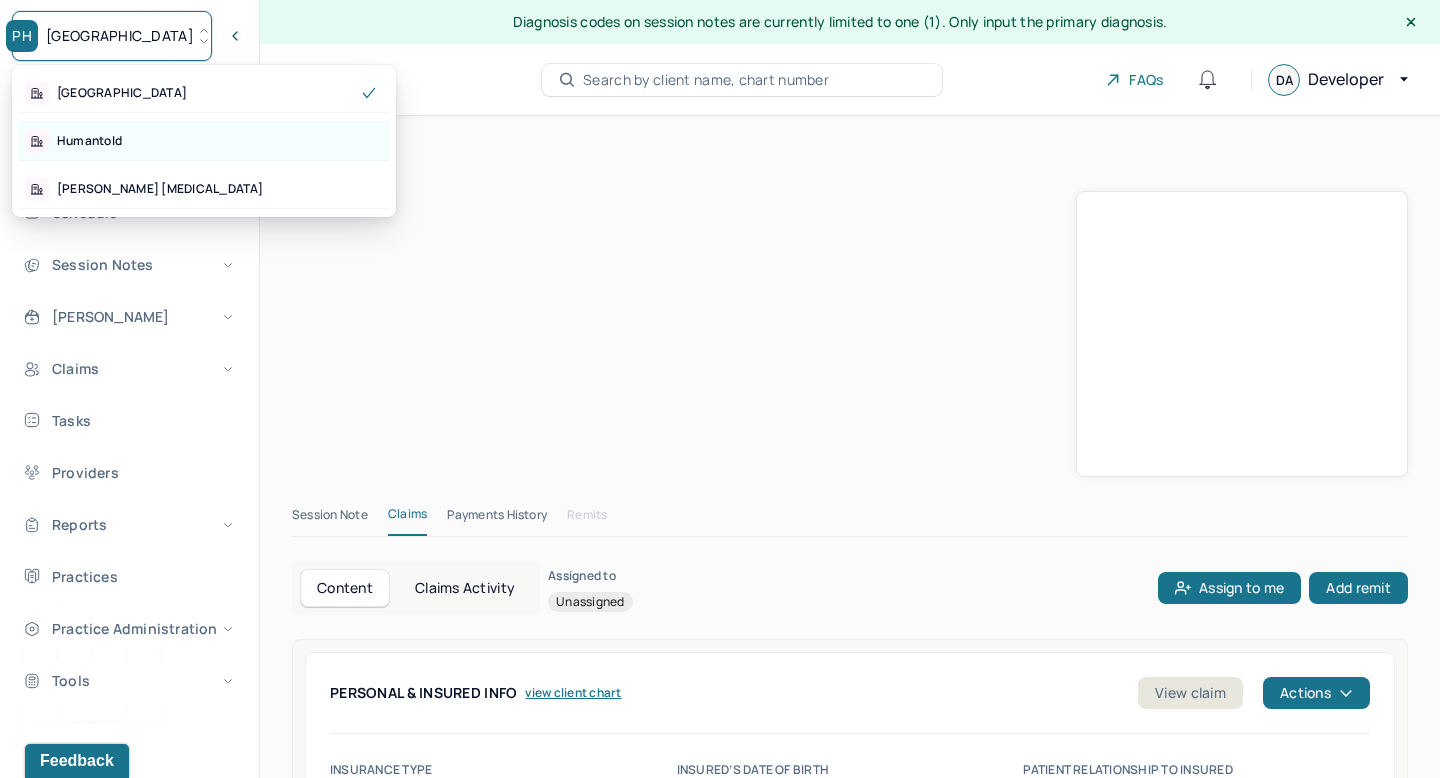 click on "Humantold" at bounding box center (204, 141) 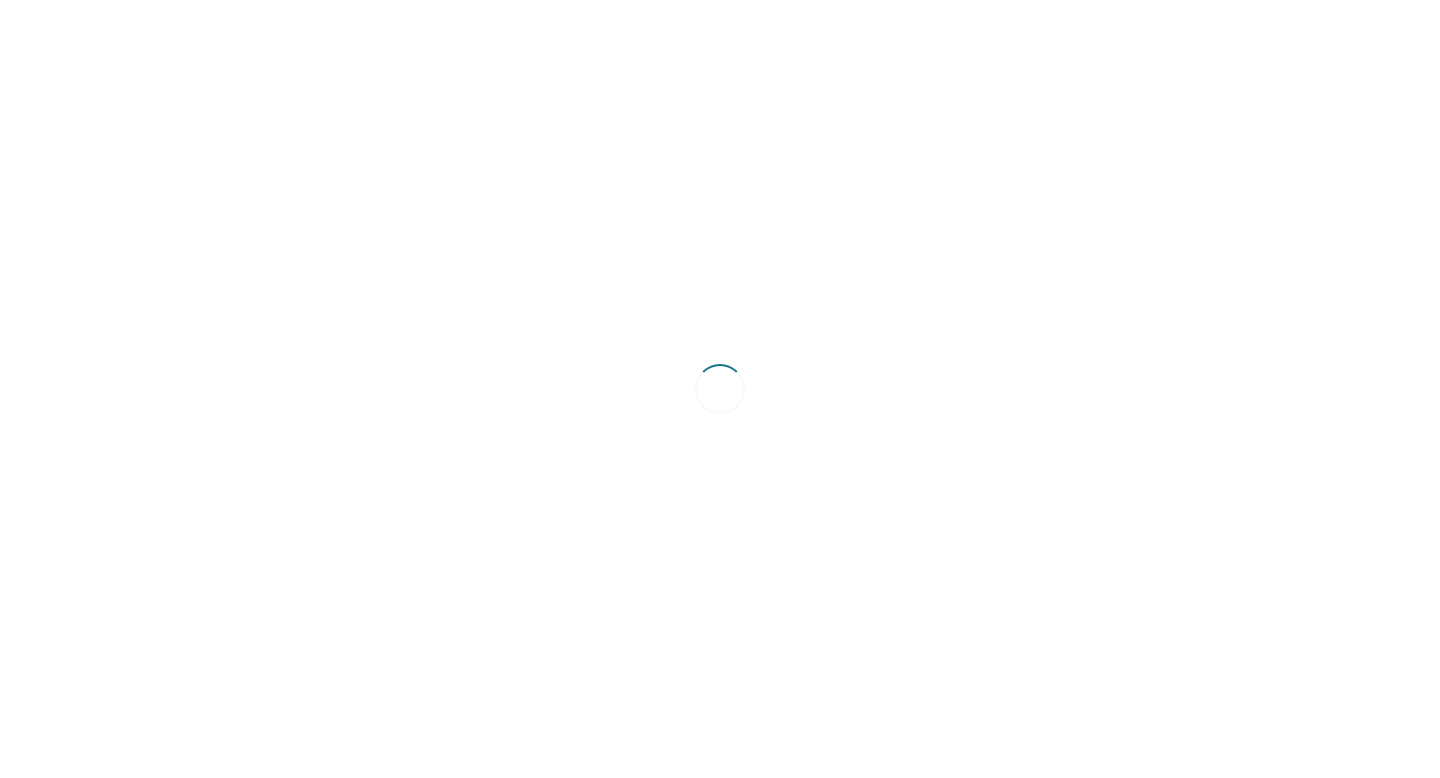 scroll, scrollTop: 0, scrollLeft: 0, axis: both 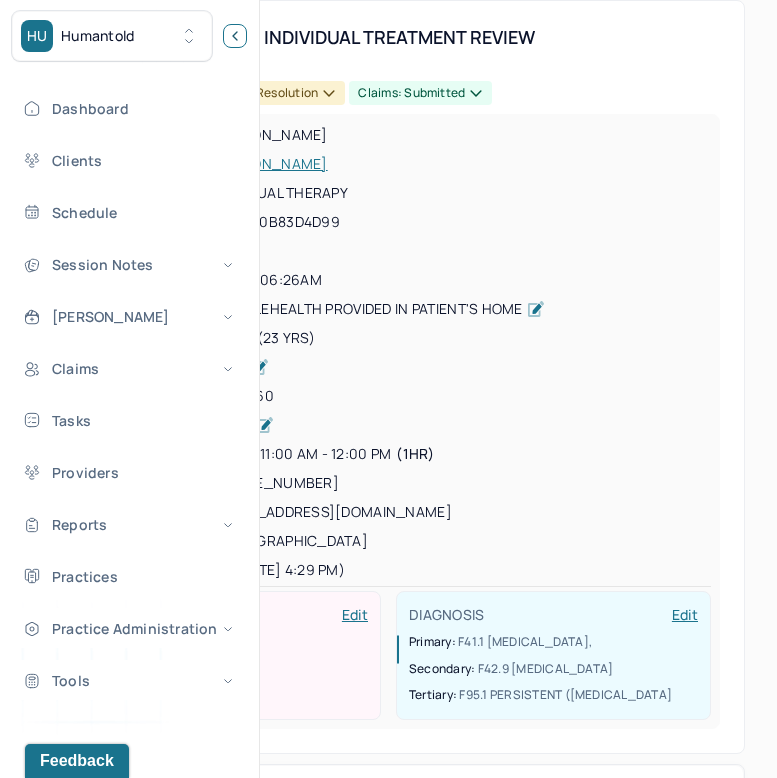 click at bounding box center (235, 36) 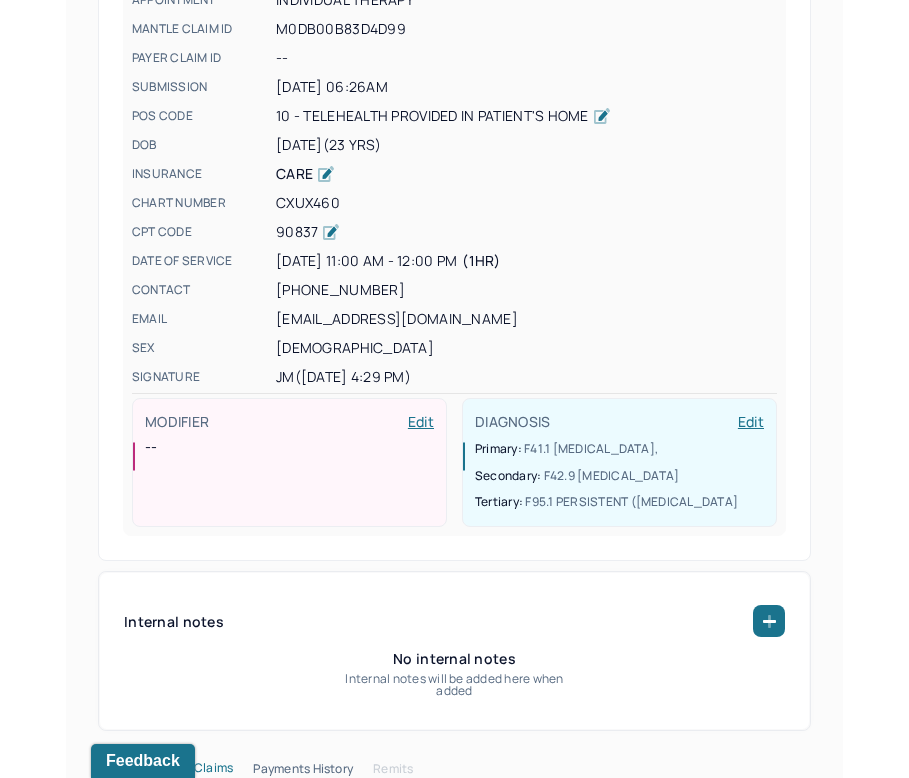 scroll, scrollTop: 391, scrollLeft: 0, axis: vertical 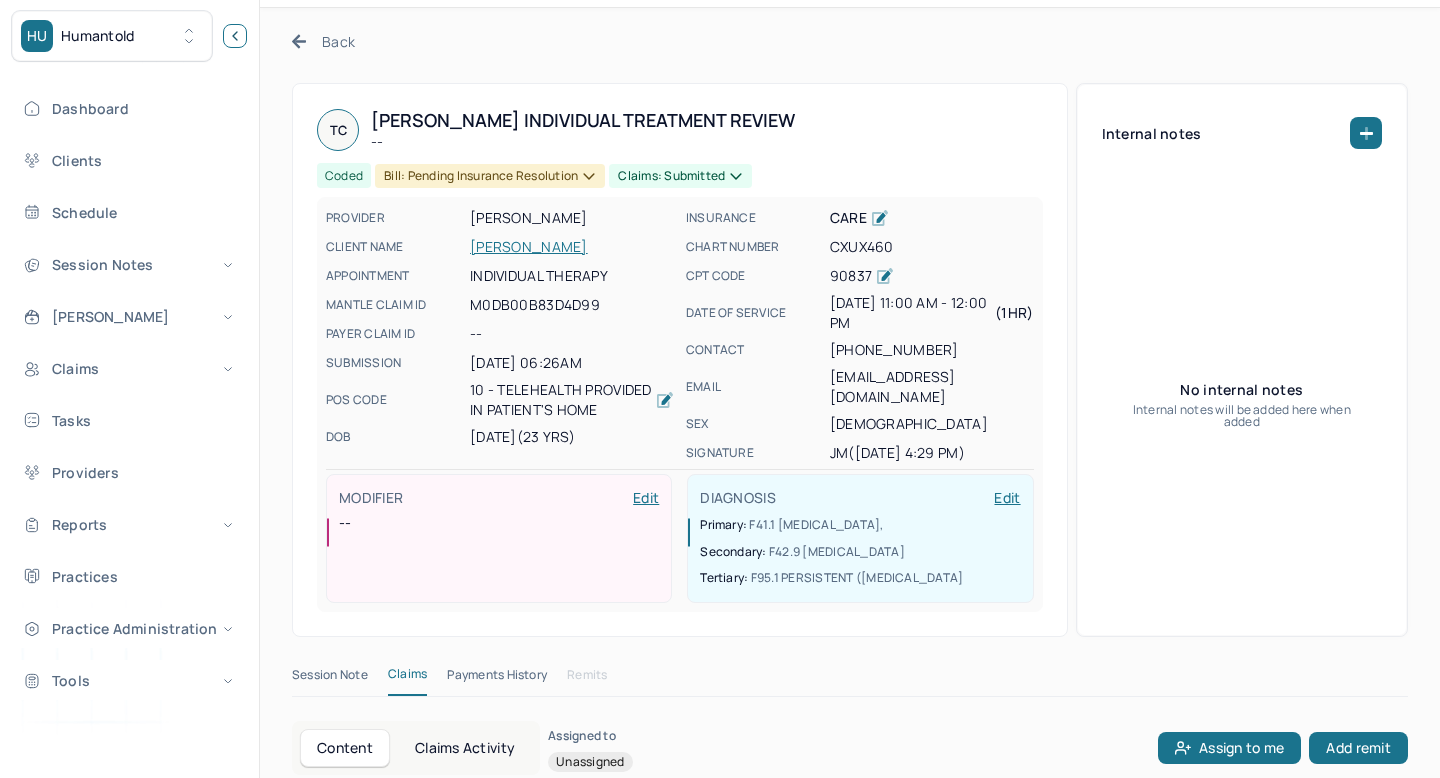 click at bounding box center (235, 36) 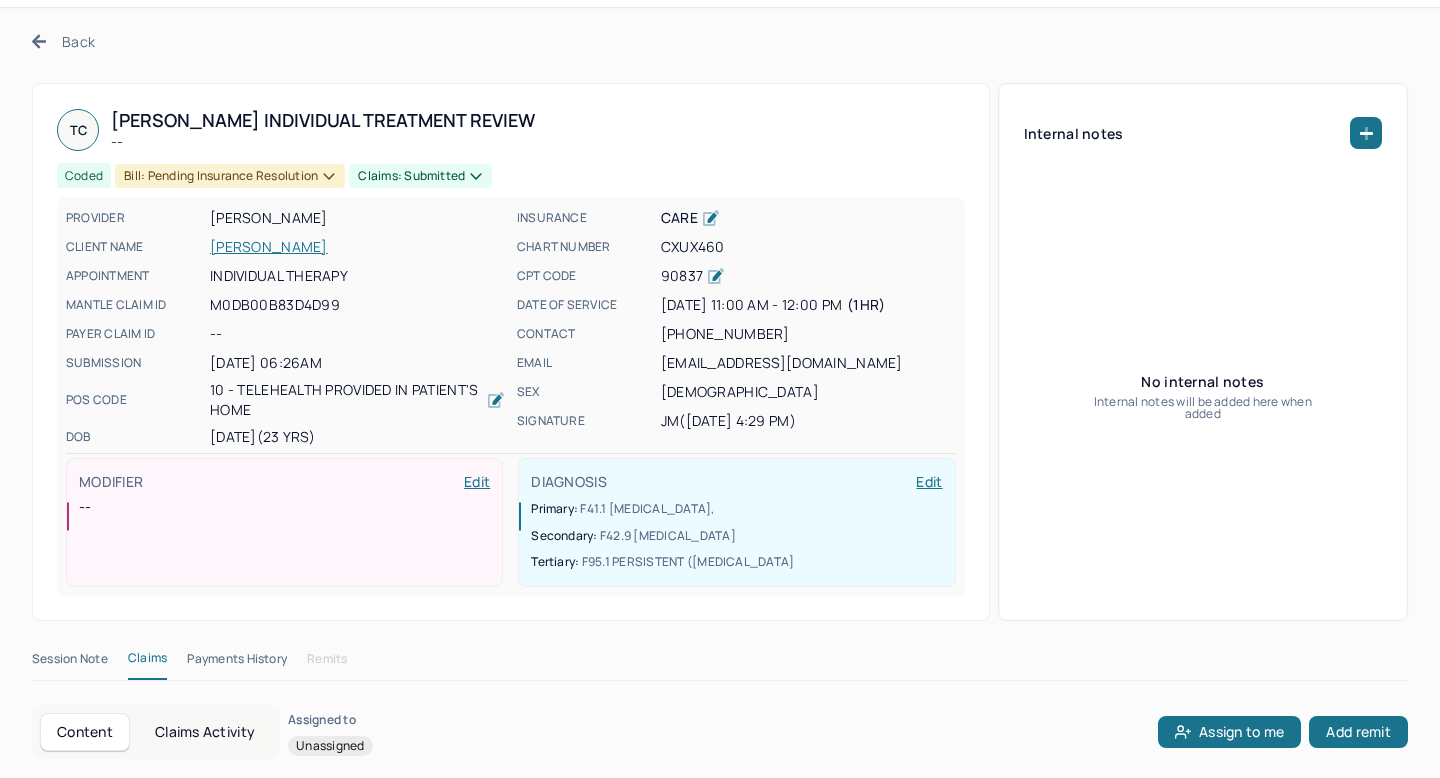 click on "jm  ([DATE] 4:29 PM)" at bounding box center [808, 421] 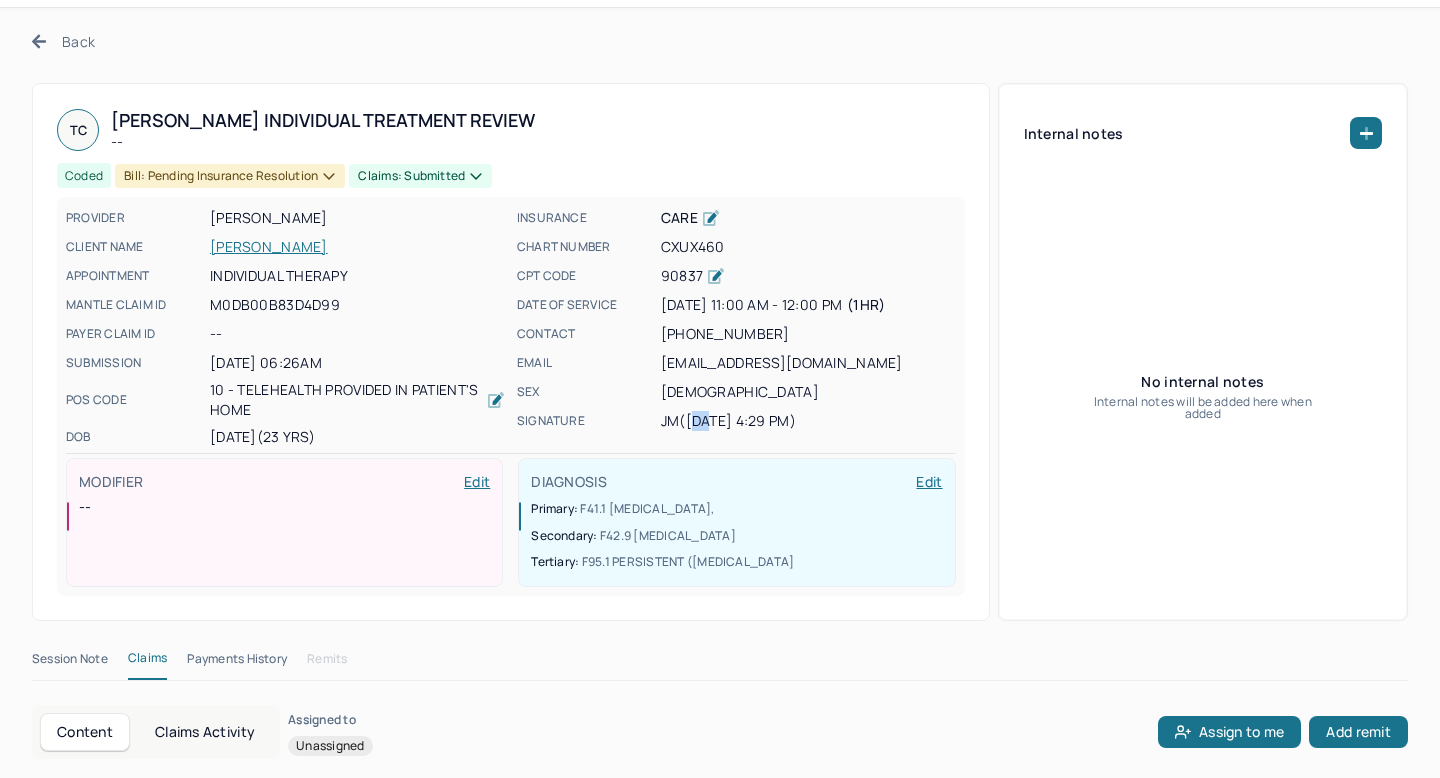 click on "jm  ([DATE] 4:29 PM)" at bounding box center (808, 421) 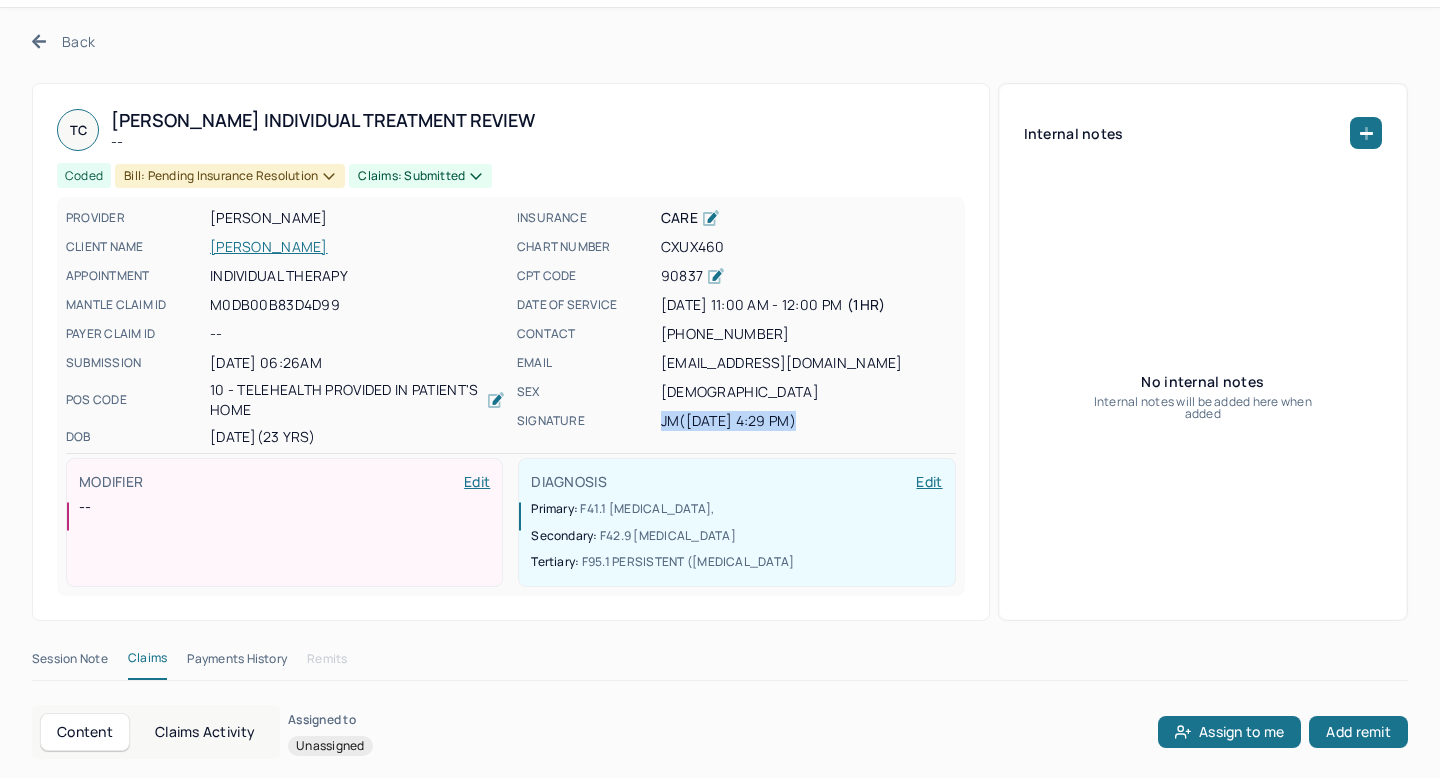click on "jm  ([DATE] 4:29 PM)" at bounding box center [808, 421] 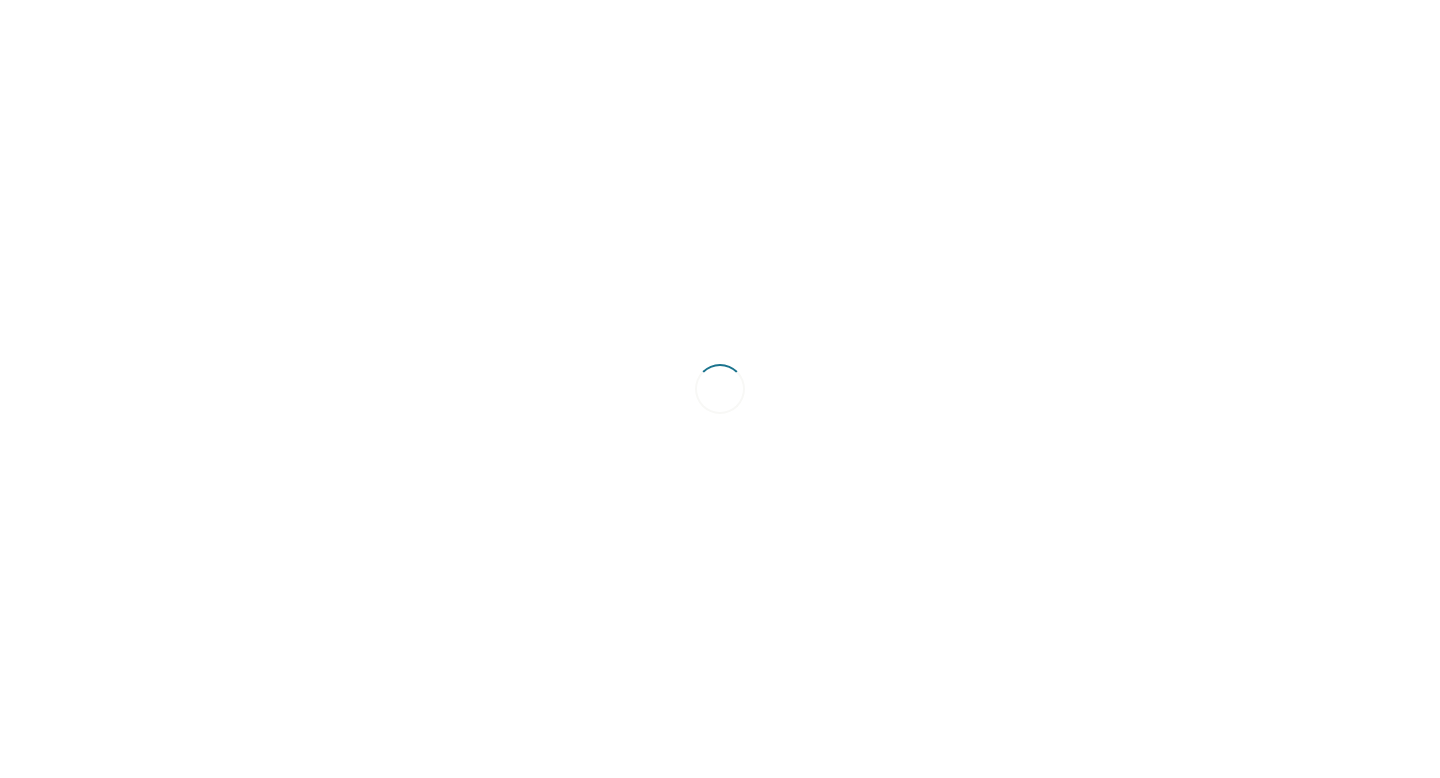 scroll, scrollTop: 0, scrollLeft: 0, axis: both 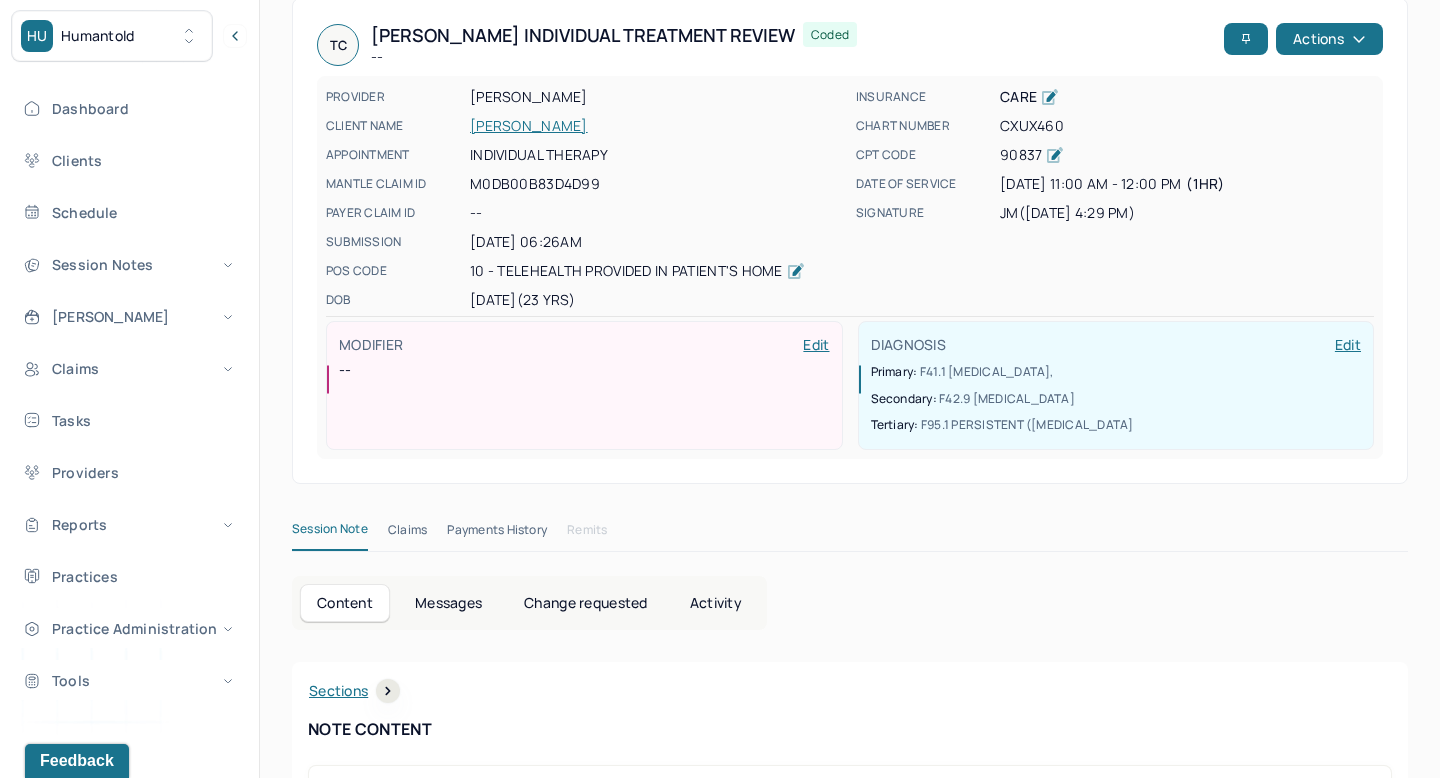 click on "jm  ([DATE] 4:29 PM)" at bounding box center (1187, 213) 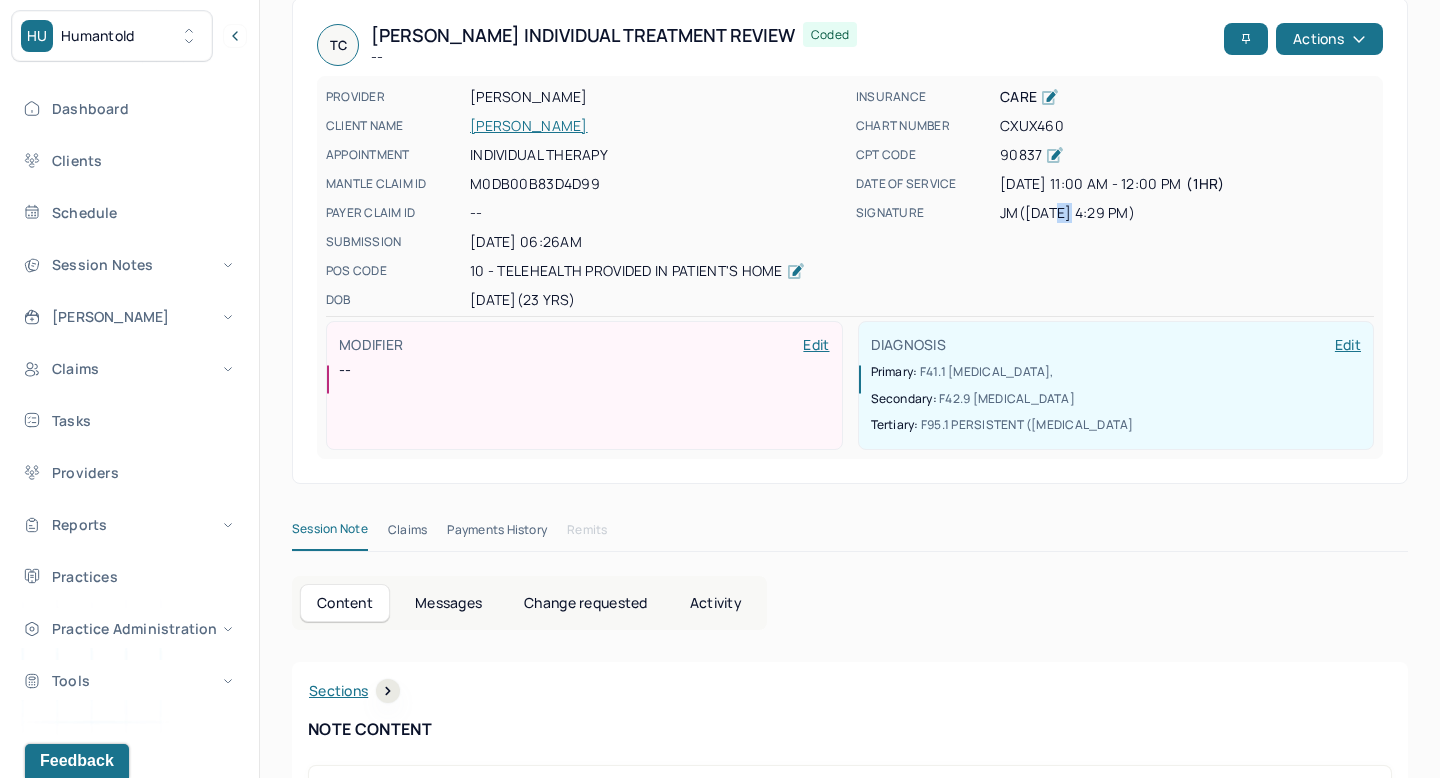 click on "jm  ([DATE] 4:29 PM)" at bounding box center [1187, 213] 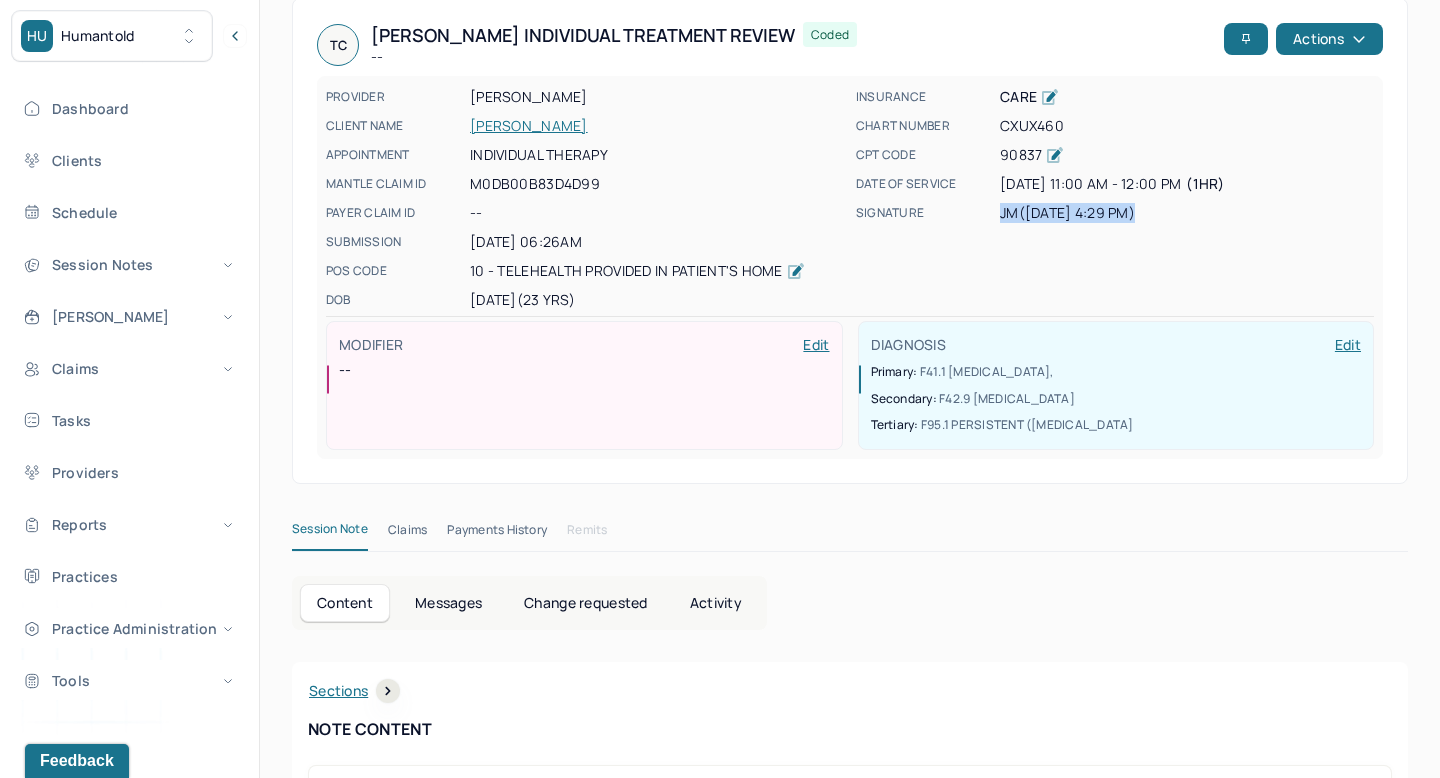 click on "jm  ([DATE] 4:29 PM)" at bounding box center (1187, 213) 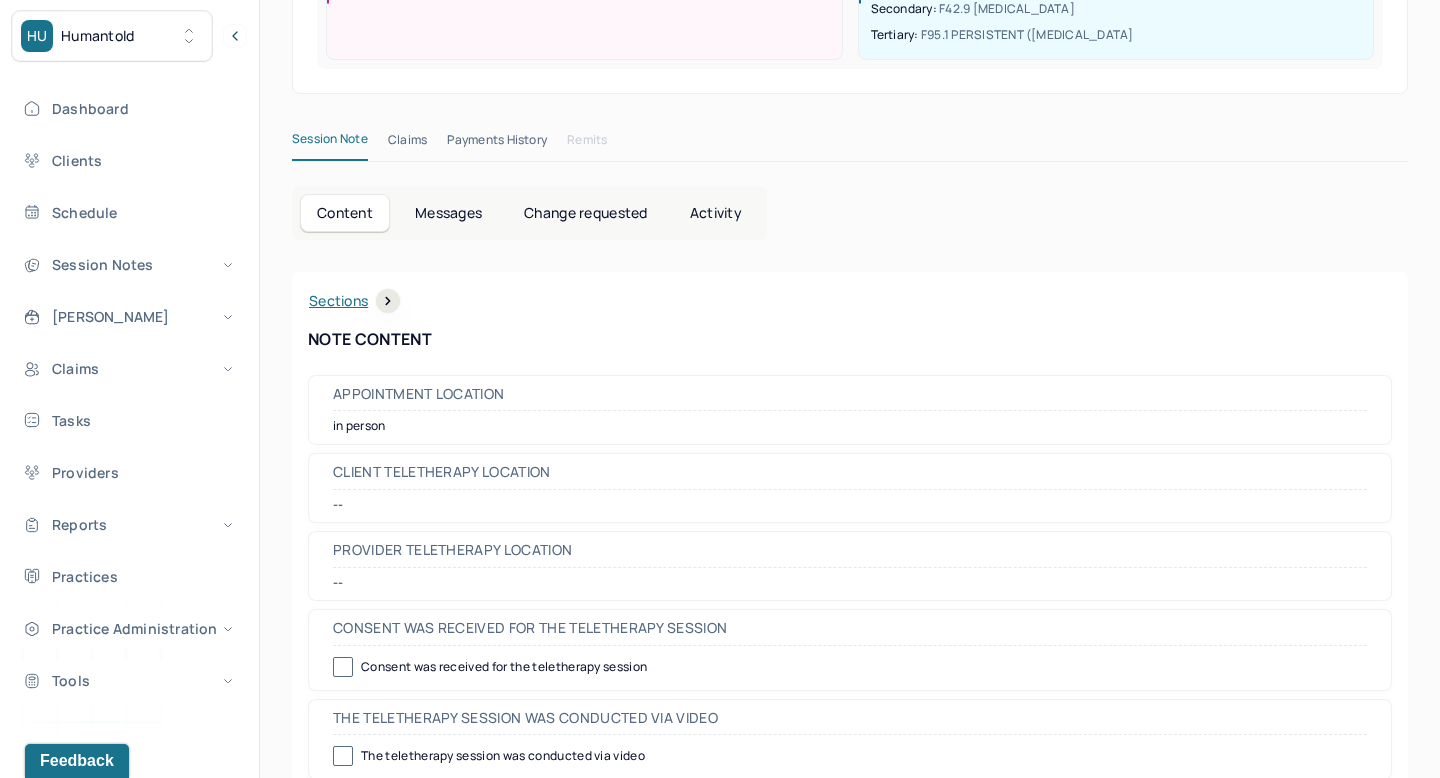 click on "Activity" at bounding box center (716, 213) 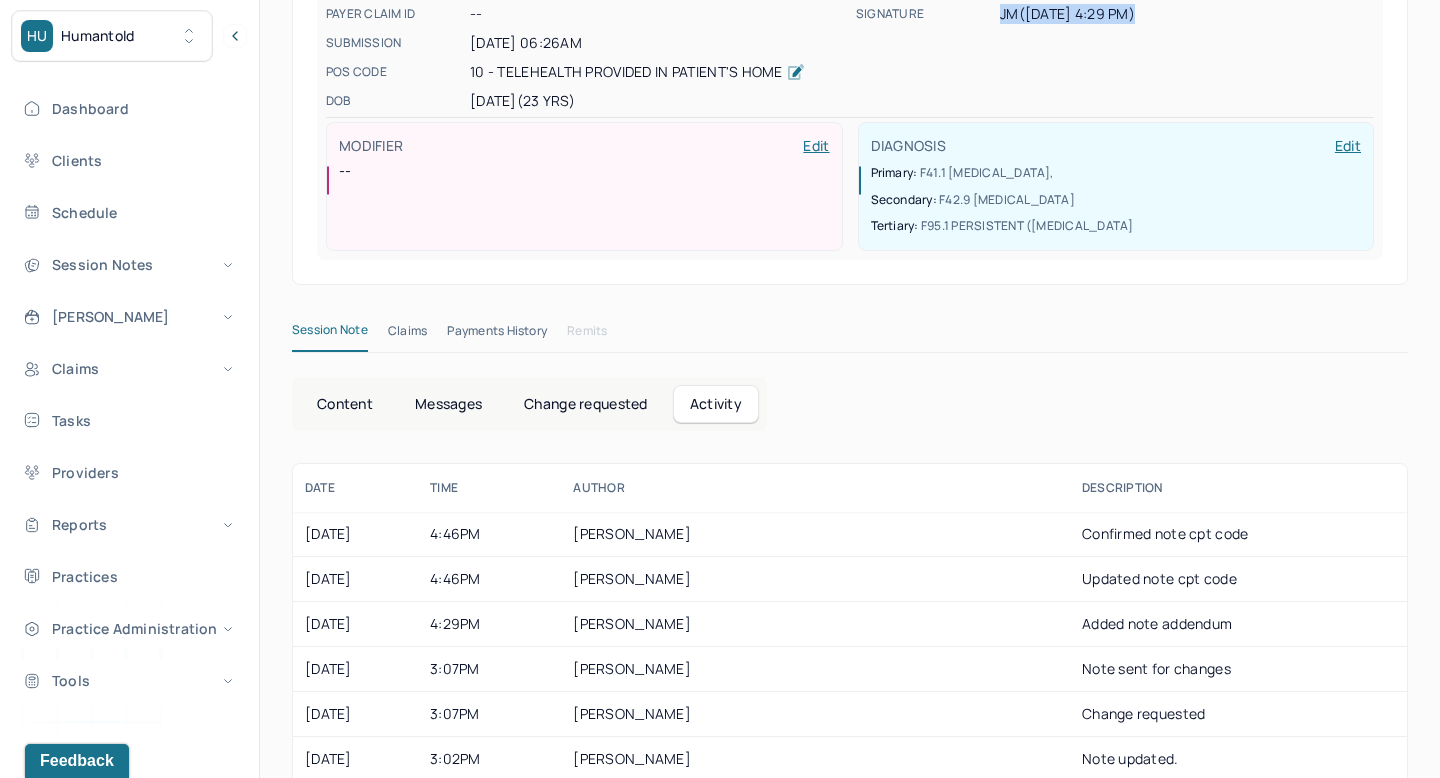 scroll, scrollTop: 532, scrollLeft: 0, axis: vertical 